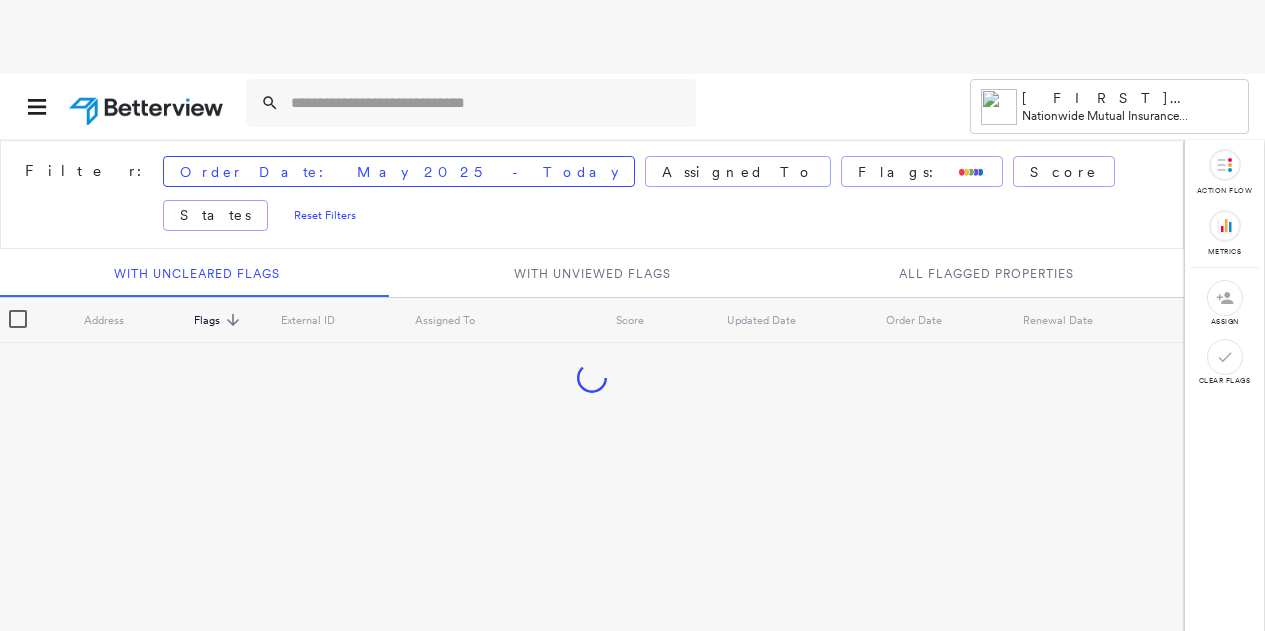 scroll, scrollTop: 0, scrollLeft: 0, axis: both 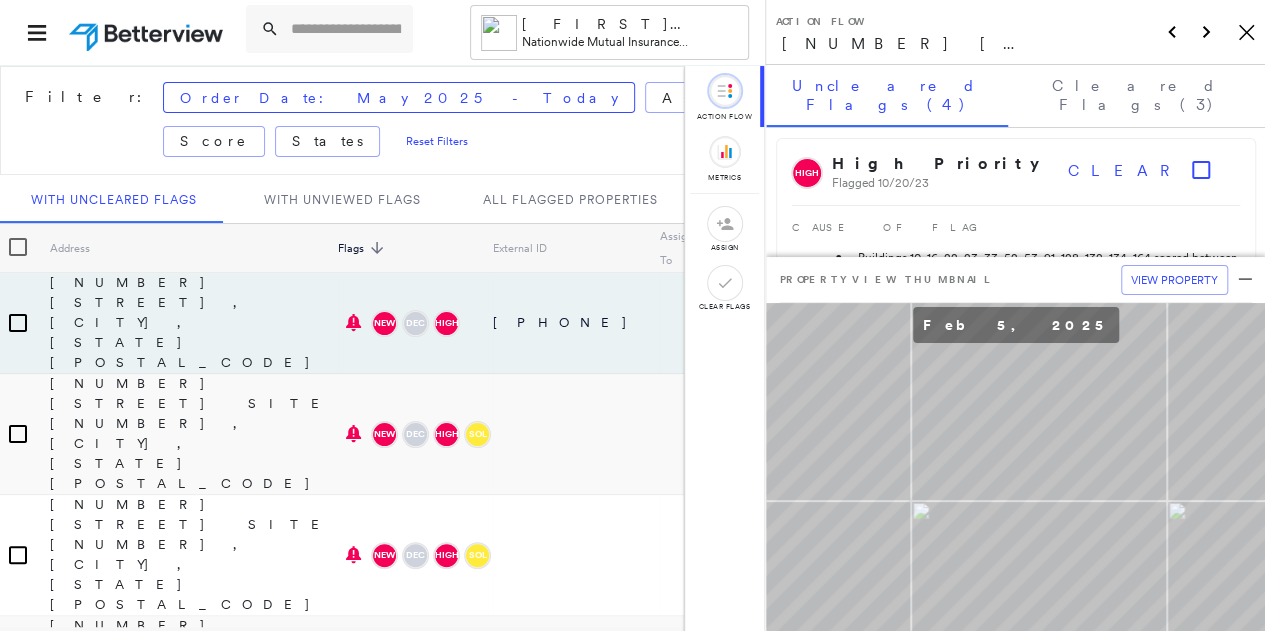 click on "Icon_Closemodal" 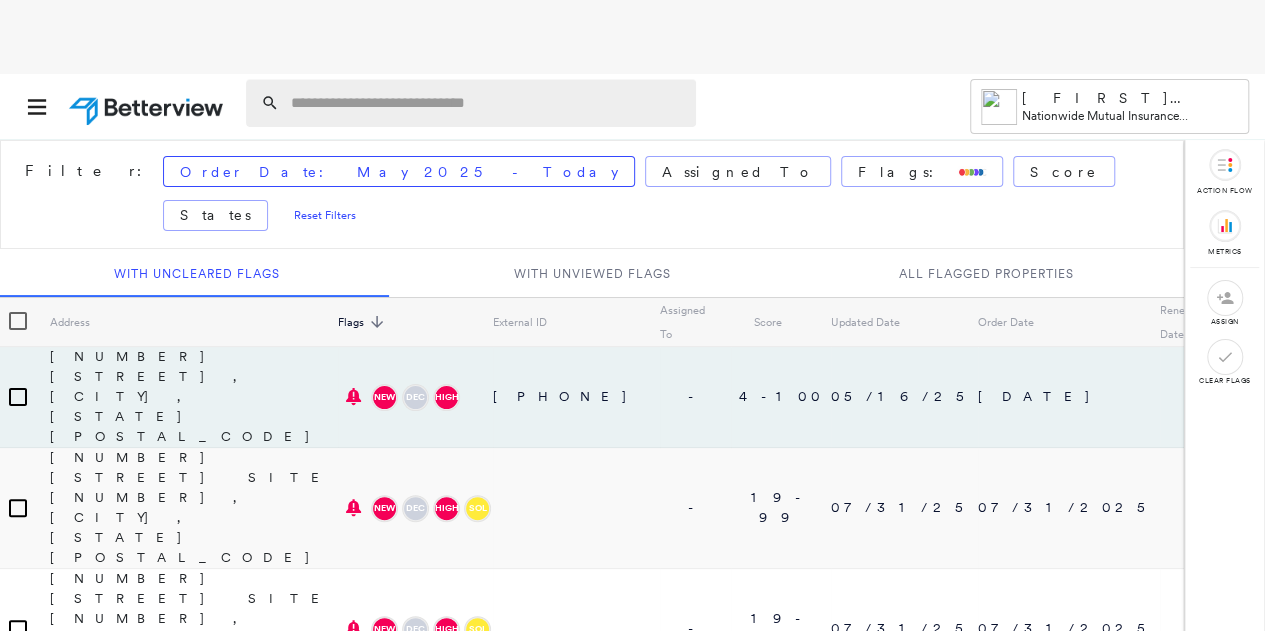 click at bounding box center [487, 103] 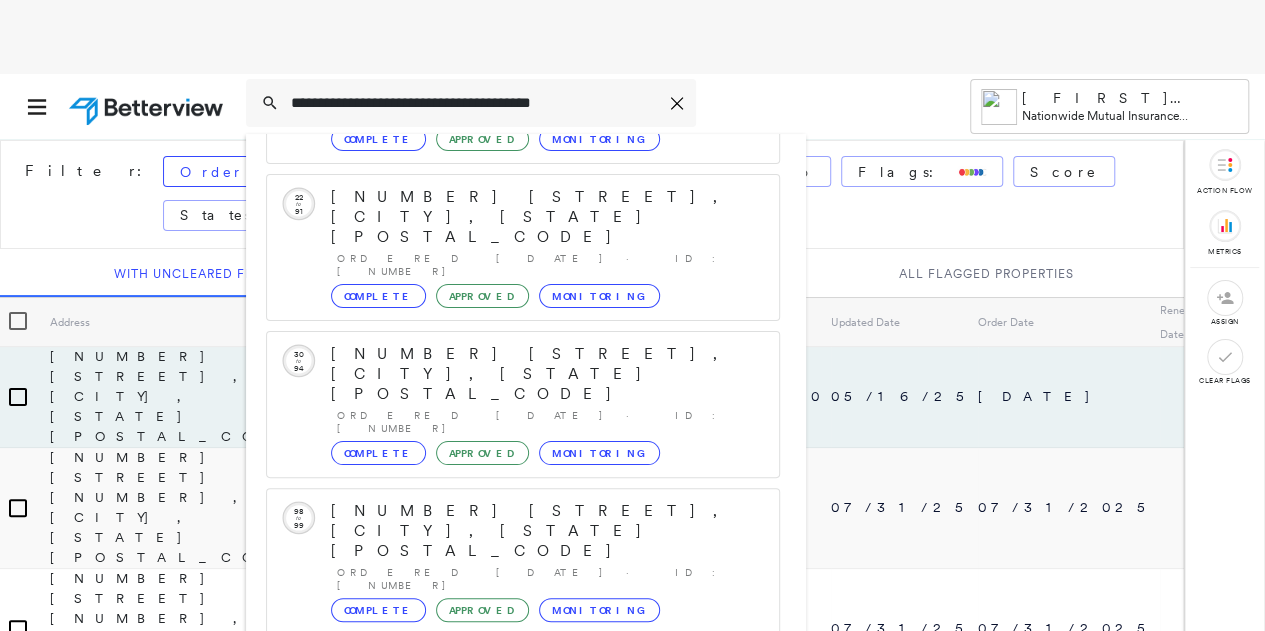 scroll, scrollTop: 206, scrollLeft: 0, axis: vertical 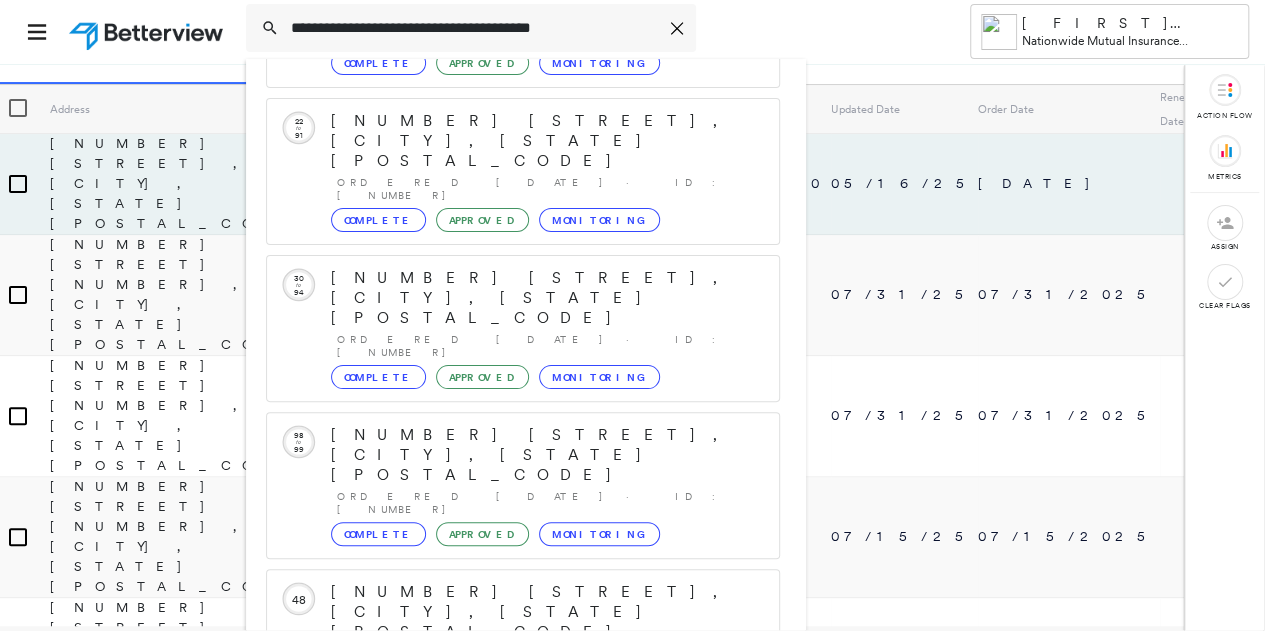 type on "**********" 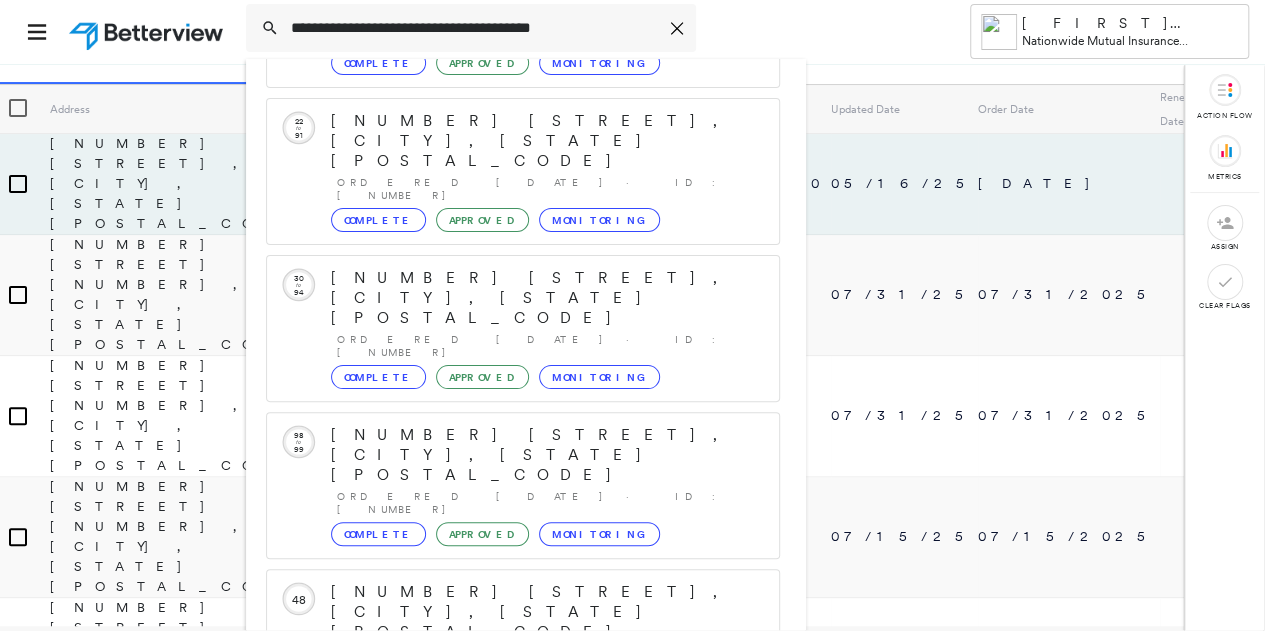 click 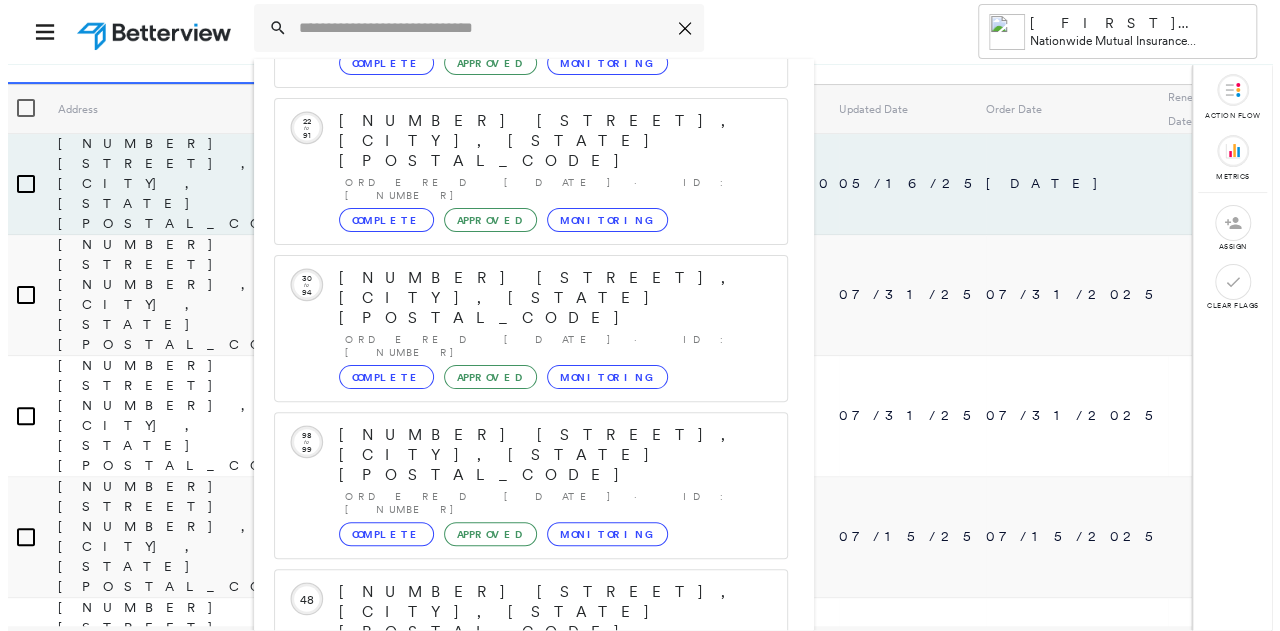 scroll, scrollTop: 0, scrollLeft: 0, axis: both 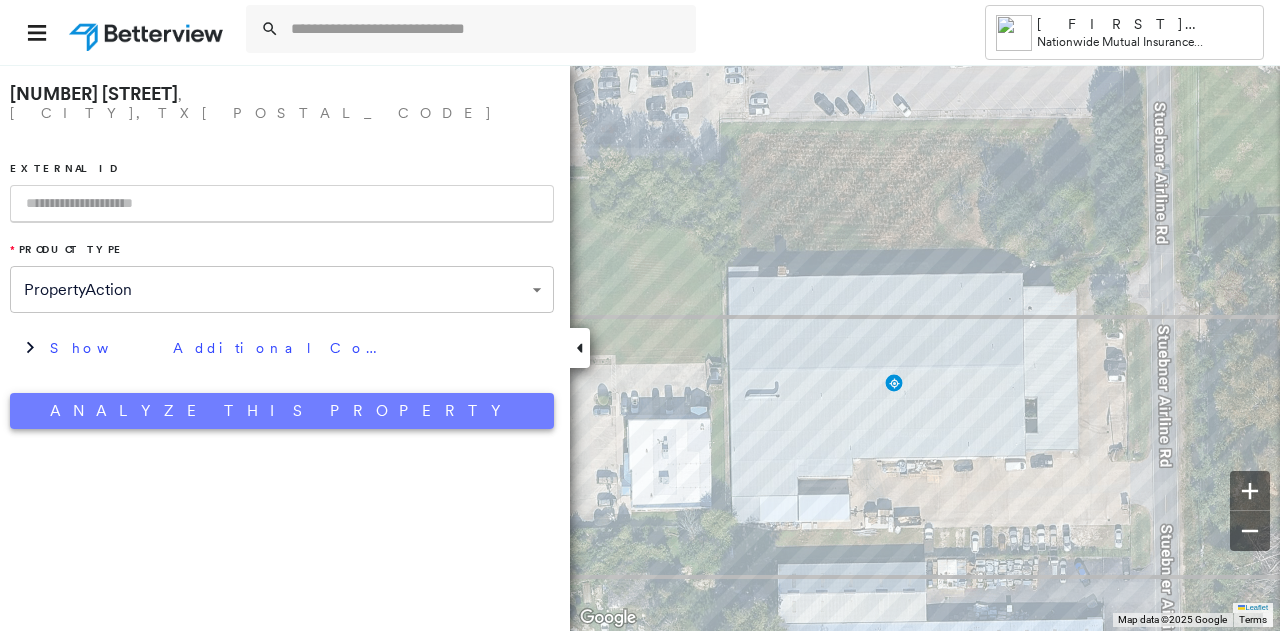 click on "Analyze This Property" at bounding box center (282, 411) 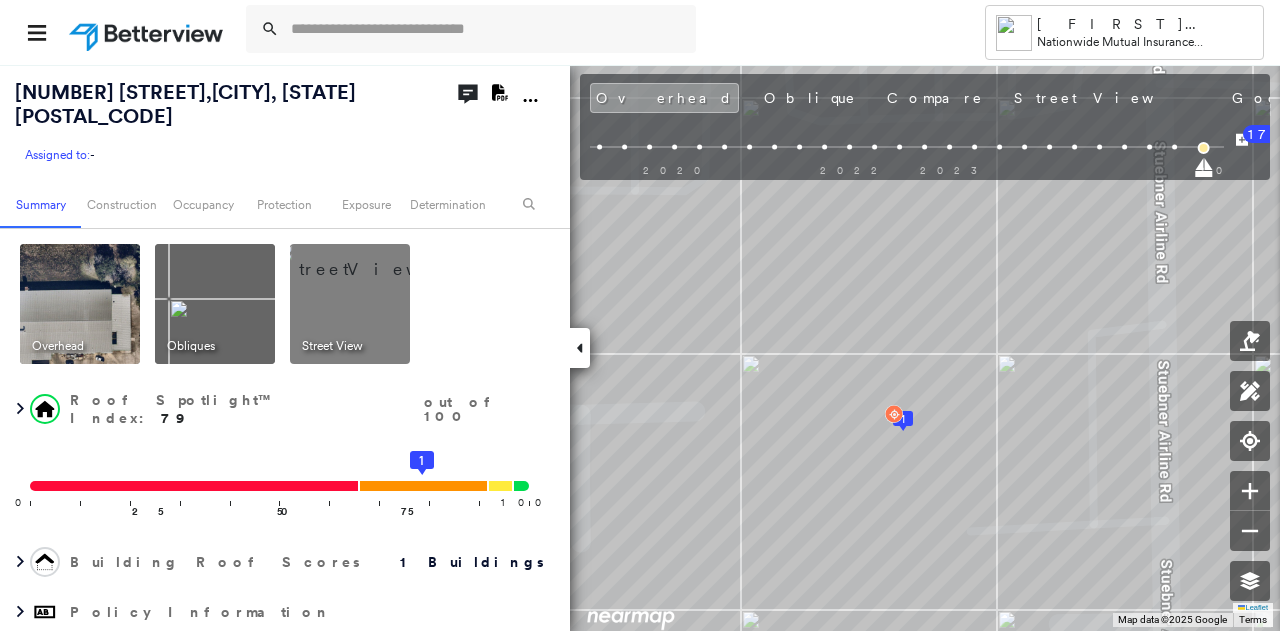 click 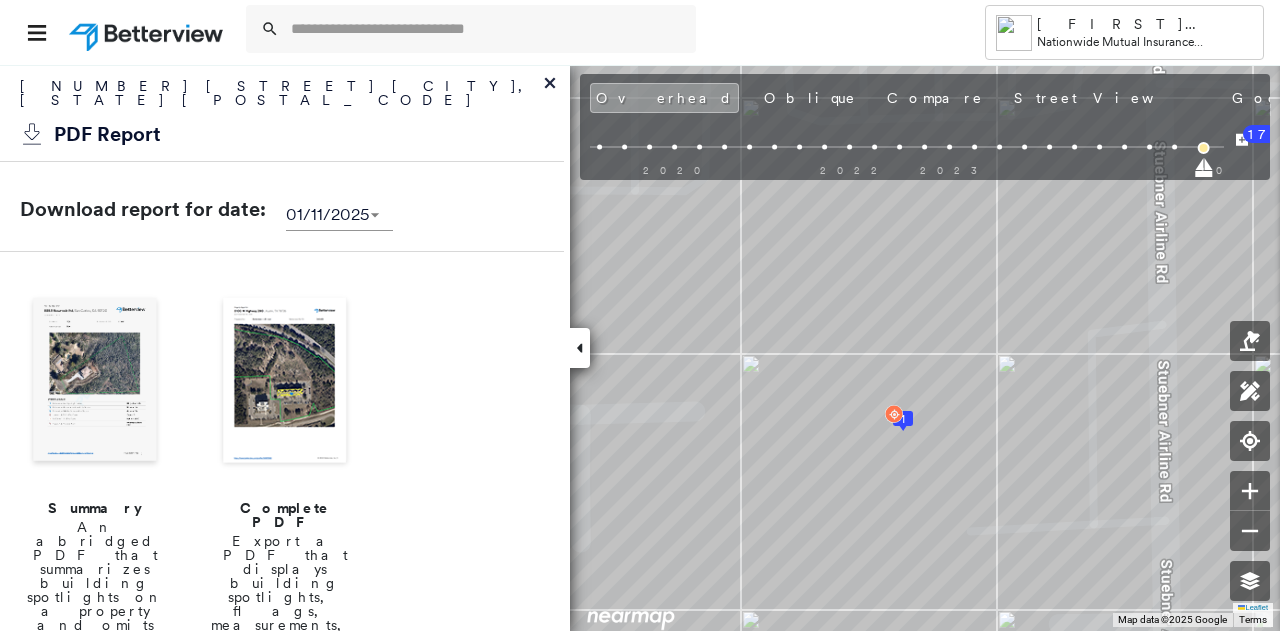 click at bounding box center [285, 382] 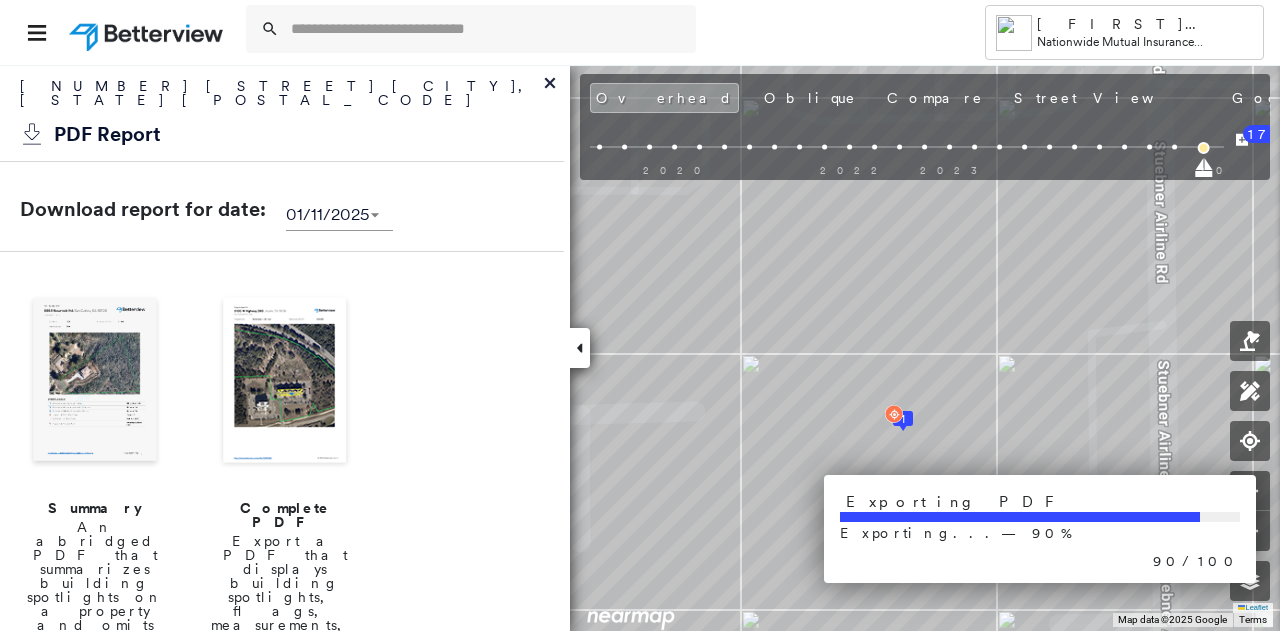 click on "Summary An abridged PDF that summarizes building spotlights on a property and omits flags, measurements, and Partner Connect data Complete PDF Export a PDF that displays building spotlights, flags, measurements, and Partner Connect data. Executive Overview Two page overview of the property that summarizes property and building conditions, for Executives. Agent Overview Two page overview of the property that summarizes property and building conditions, without scores, for Agents." at bounding box center [282, 741] 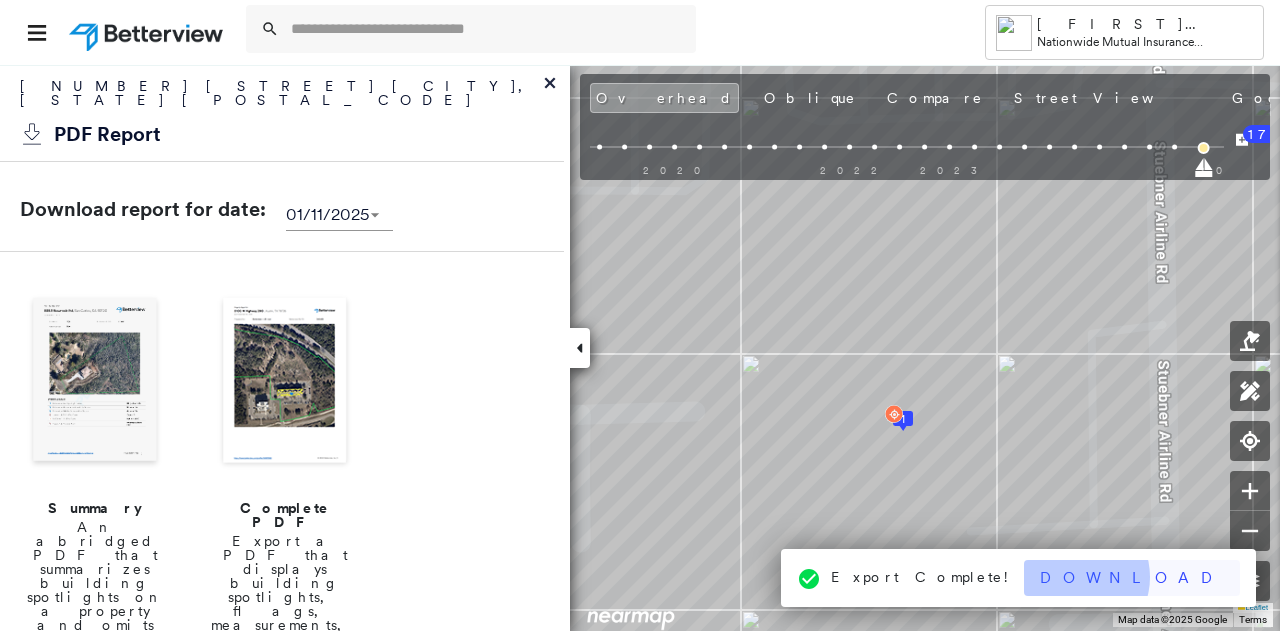 click on "Download" at bounding box center (1132, 578) 